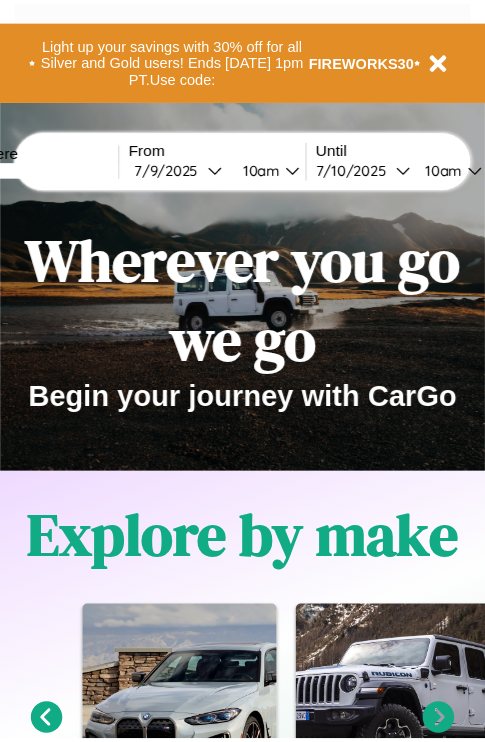 scroll, scrollTop: 0, scrollLeft: 0, axis: both 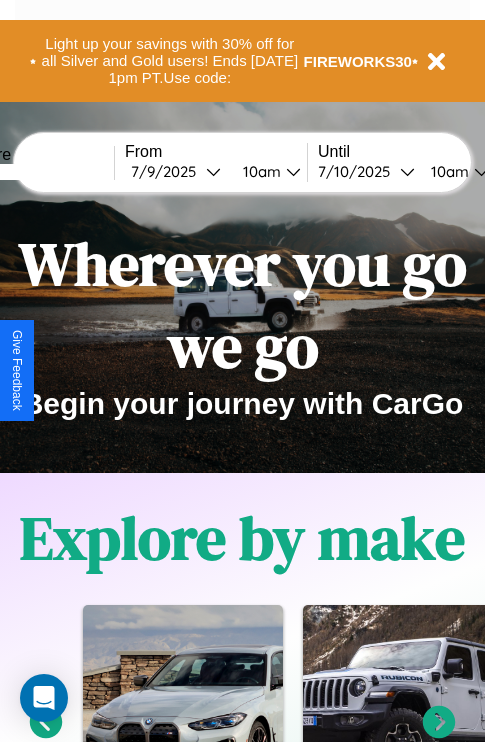 click at bounding box center (39, 172) 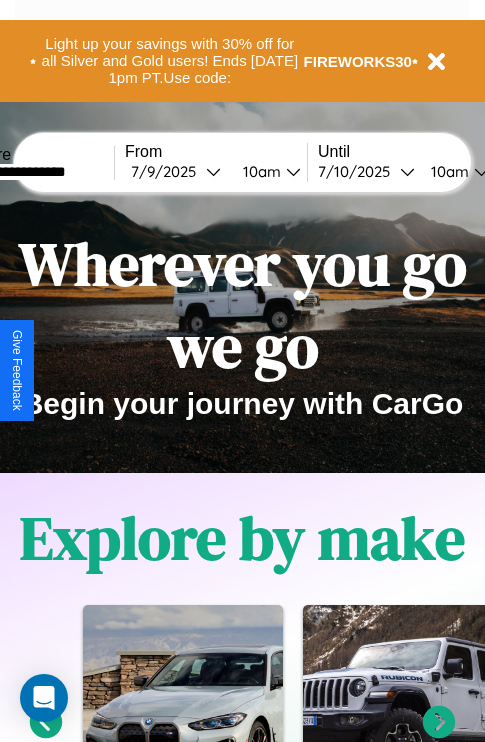 type on "**********" 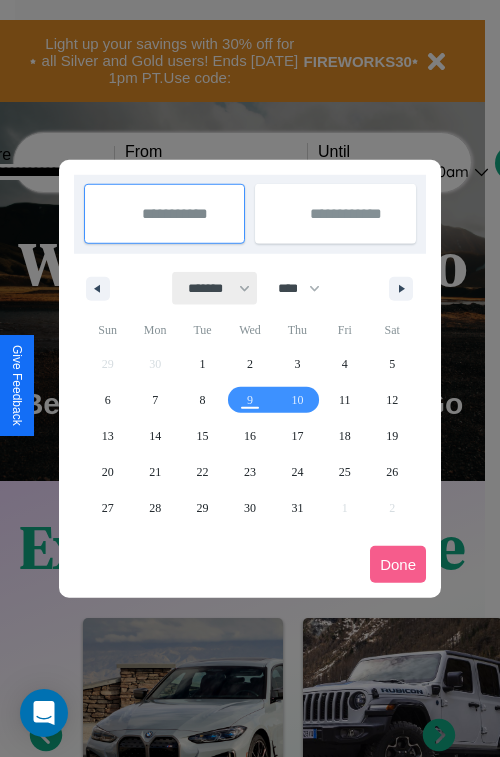 click on "******* ******** ***** ***** *** **** **** ****** ********* ******* ******** ********" at bounding box center (215, 288) 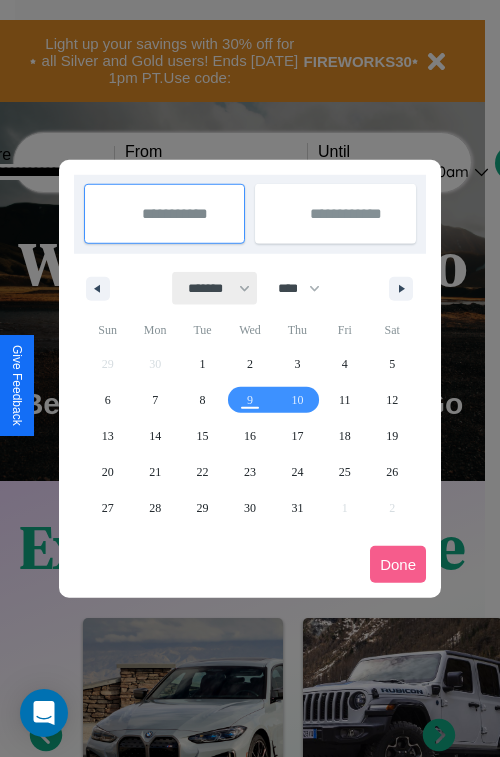 select on "*" 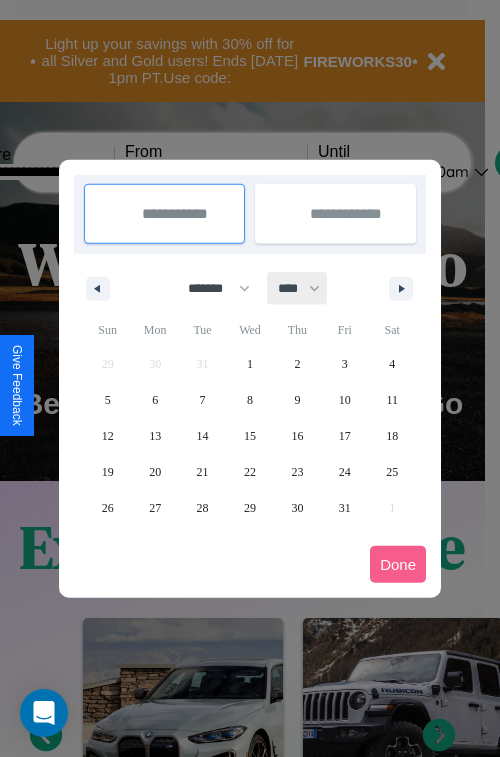 click on "**** **** **** **** **** **** **** **** **** **** **** **** **** **** **** **** **** **** **** **** **** **** **** **** **** **** **** **** **** **** **** **** **** **** **** **** **** **** **** **** **** **** **** **** **** **** **** **** **** **** **** **** **** **** **** **** **** **** **** **** **** **** **** **** **** **** **** **** **** **** **** **** **** **** **** **** **** **** **** **** **** **** **** **** **** **** **** **** **** **** **** **** **** **** **** **** **** **** **** **** **** **** **** **** **** **** **** **** **** **** **** **** **** **** **** **** **** **** **** **** ****" at bounding box center [298, 288] 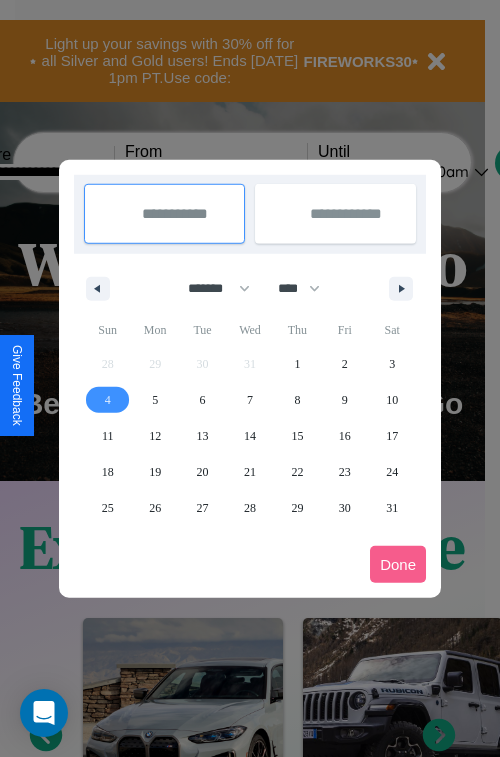 click on "4" at bounding box center (108, 400) 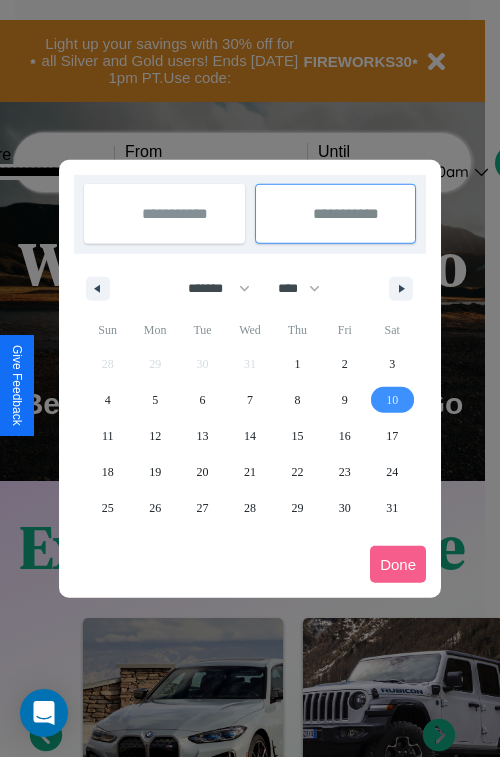 click on "10" at bounding box center [392, 400] 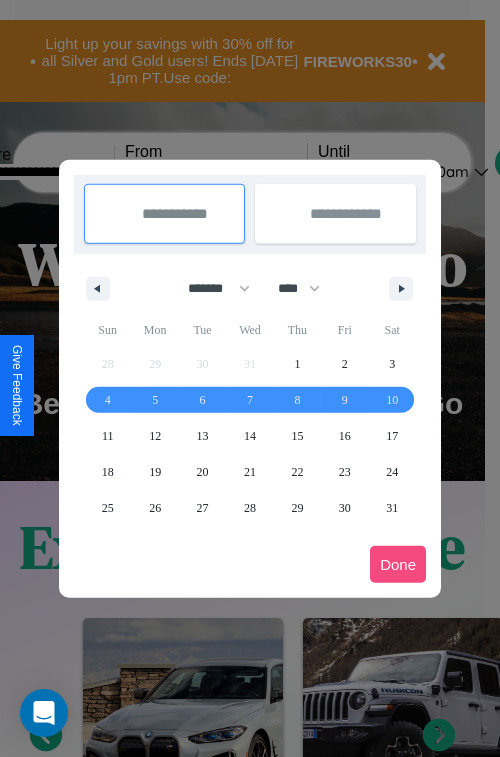 click on "Done" at bounding box center (398, 564) 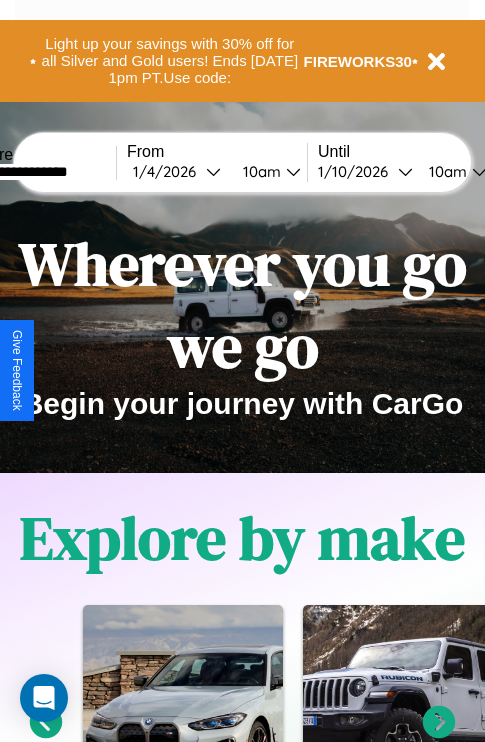 scroll, scrollTop: 0, scrollLeft: 69, axis: horizontal 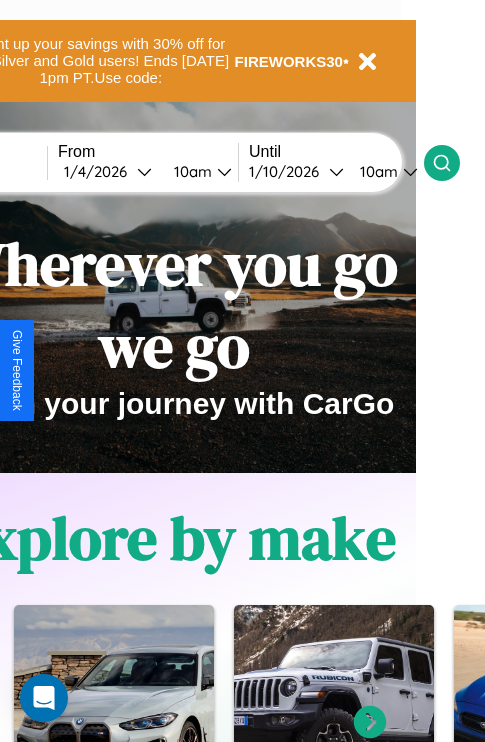 click 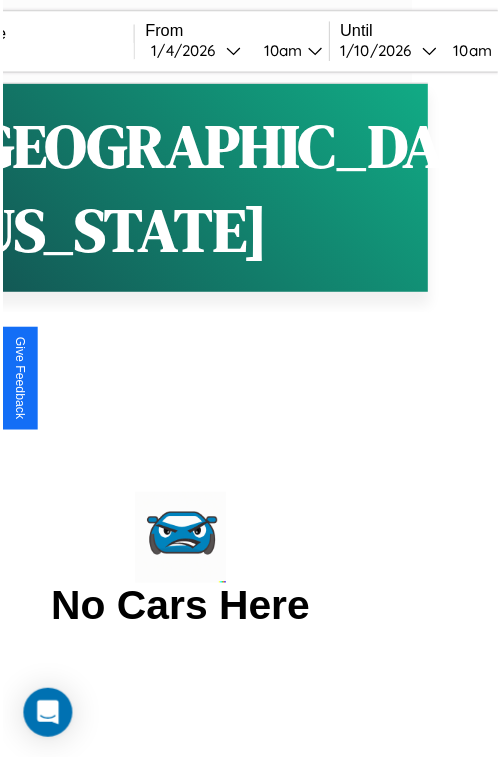 scroll, scrollTop: 0, scrollLeft: 0, axis: both 